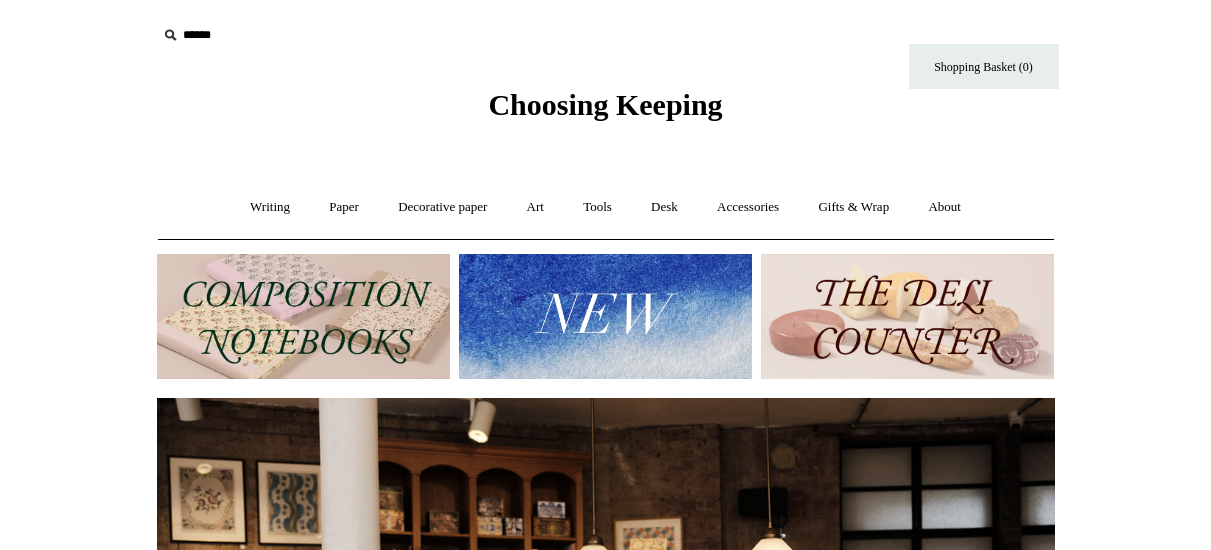 scroll, scrollTop: 0, scrollLeft: 0, axis: both 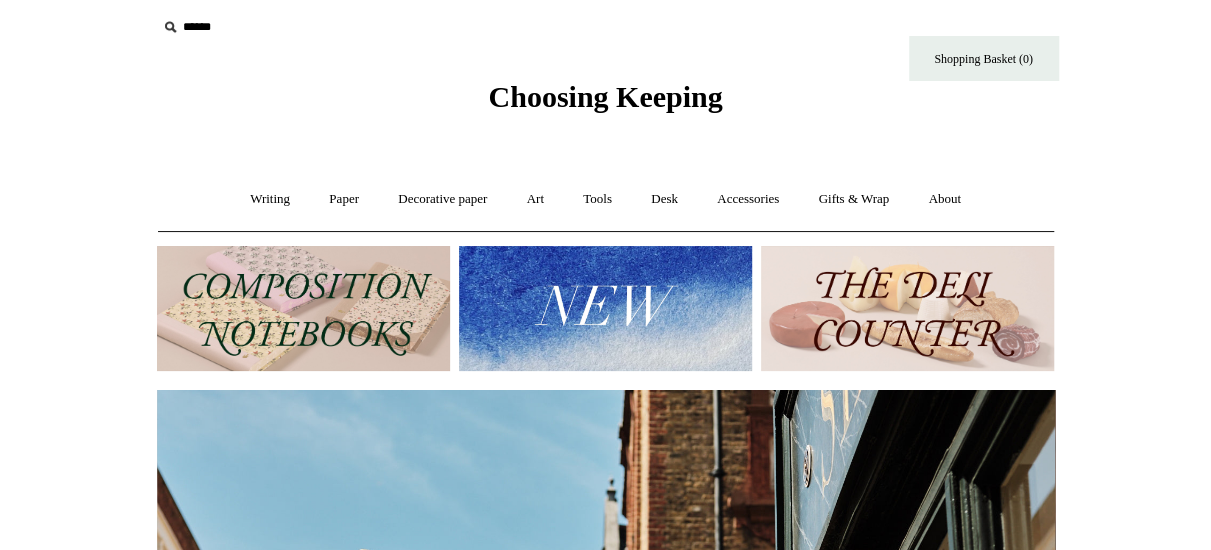 click at bounding box center [605, 308] 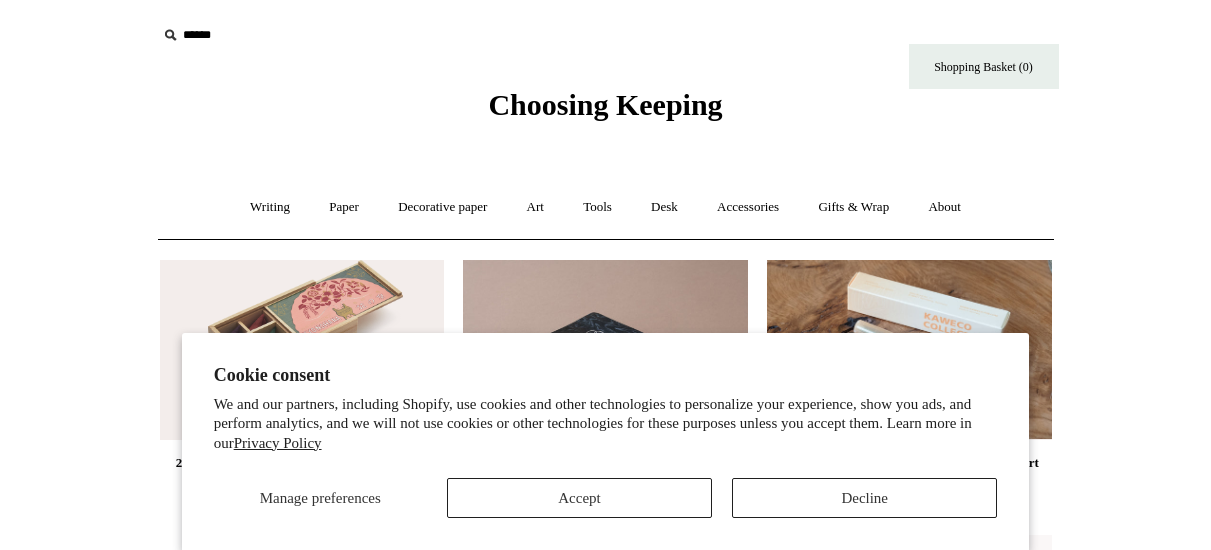 scroll, scrollTop: 0, scrollLeft: 0, axis: both 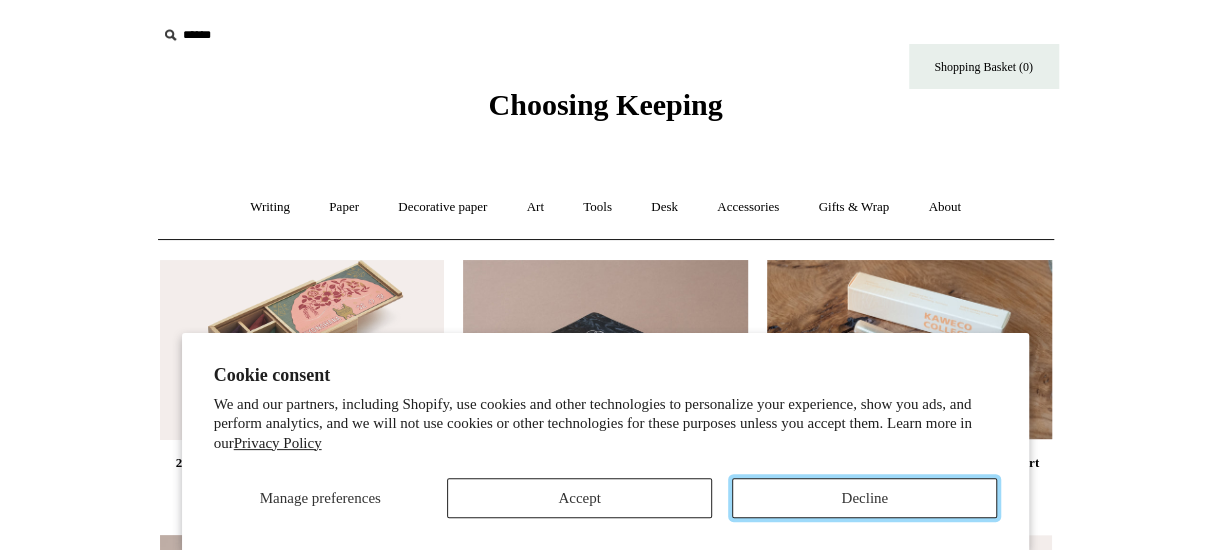 click on "Decline" at bounding box center [864, 498] 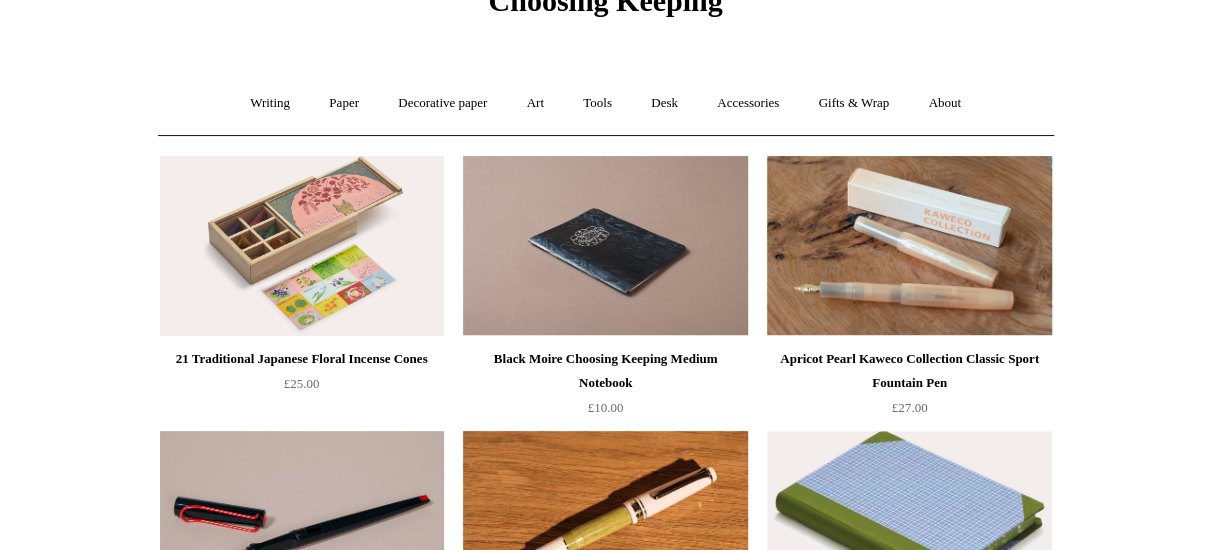scroll, scrollTop: 157, scrollLeft: 0, axis: vertical 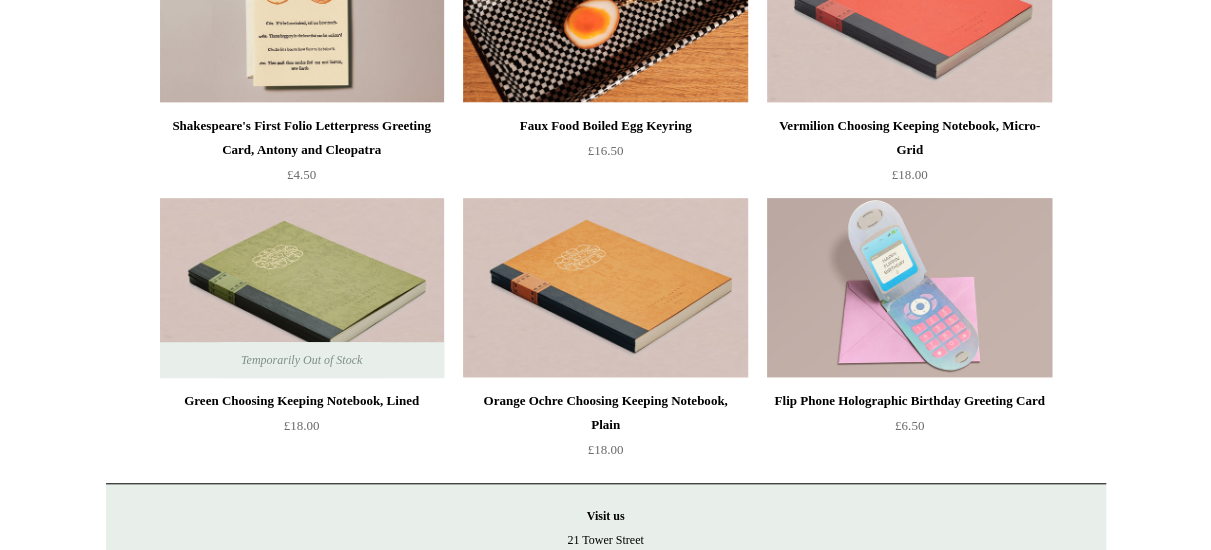 click at bounding box center [909, 288] 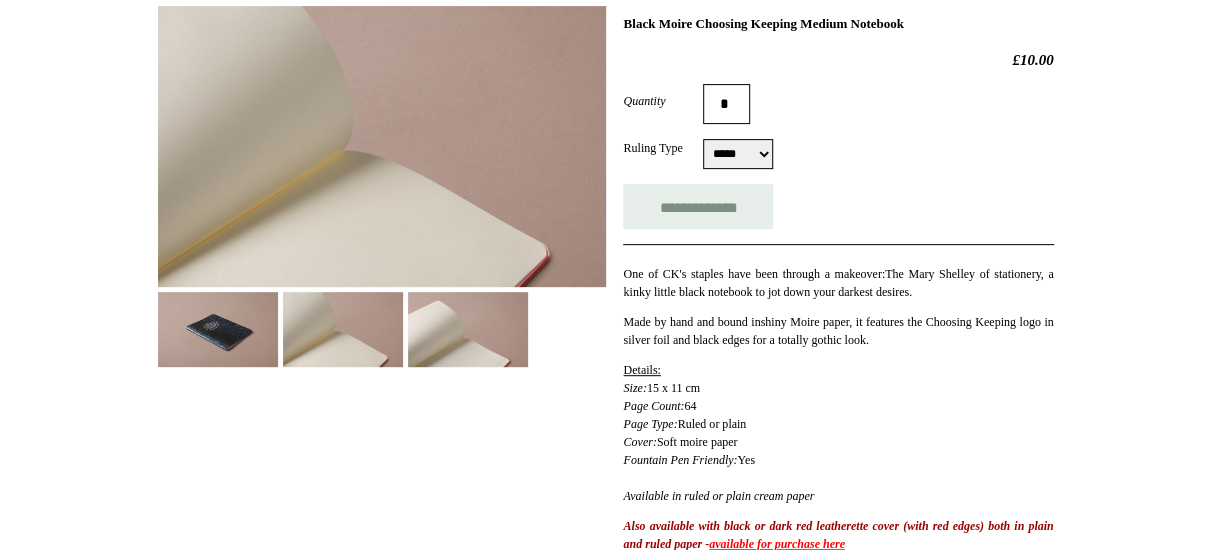 scroll, scrollTop: 300, scrollLeft: 0, axis: vertical 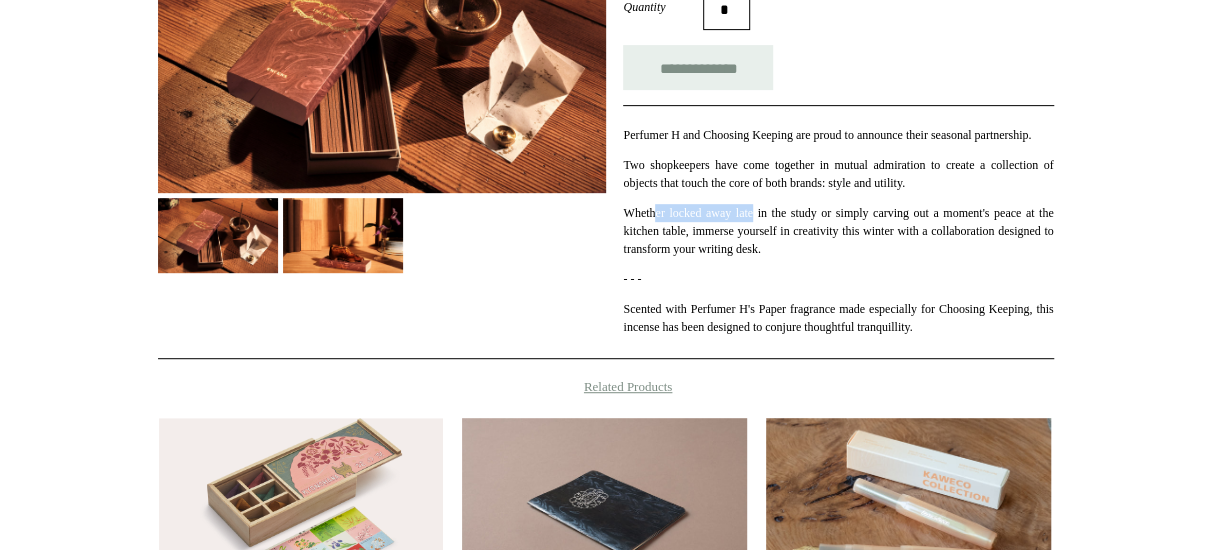drag, startPoint x: 656, startPoint y: 231, endPoint x: 760, endPoint y: 223, distance: 104.307236 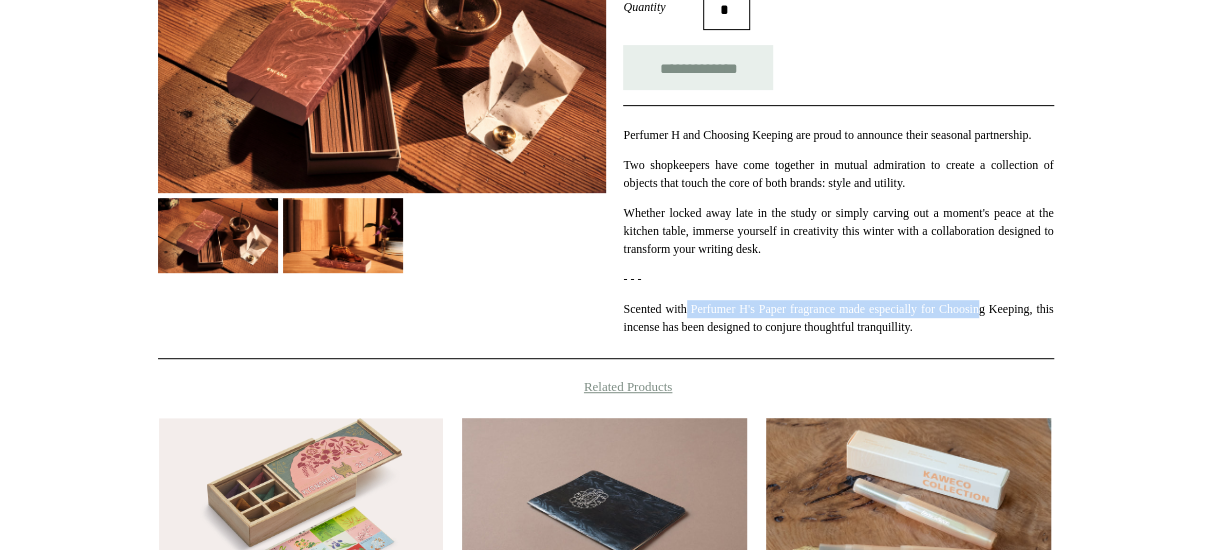 drag, startPoint x: 700, startPoint y: 333, endPoint x: 1046, endPoint y: 327, distance: 346.05203 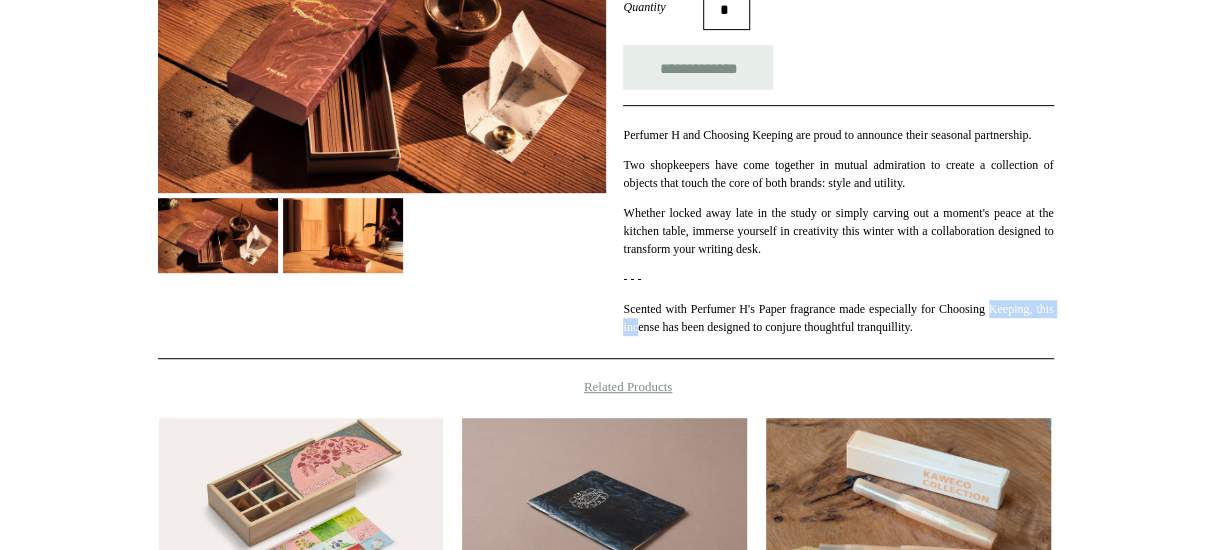 drag, startPoint x: 624, startPoint y: 348, endPoint x: 711, endPoint y: 342, distance: 87.20665 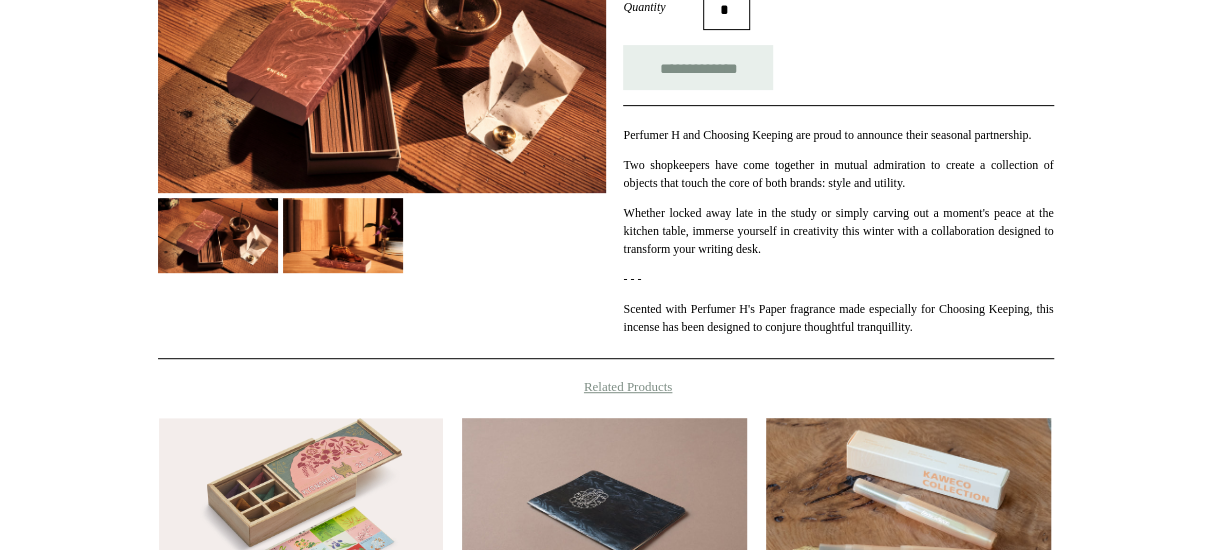 click on "Scented with Perfumer H's Paper fragrance made especially for Choosing Keeping, this incense has been designed to conjure thoughtful tranquillity." at bounding box center [838, 318] 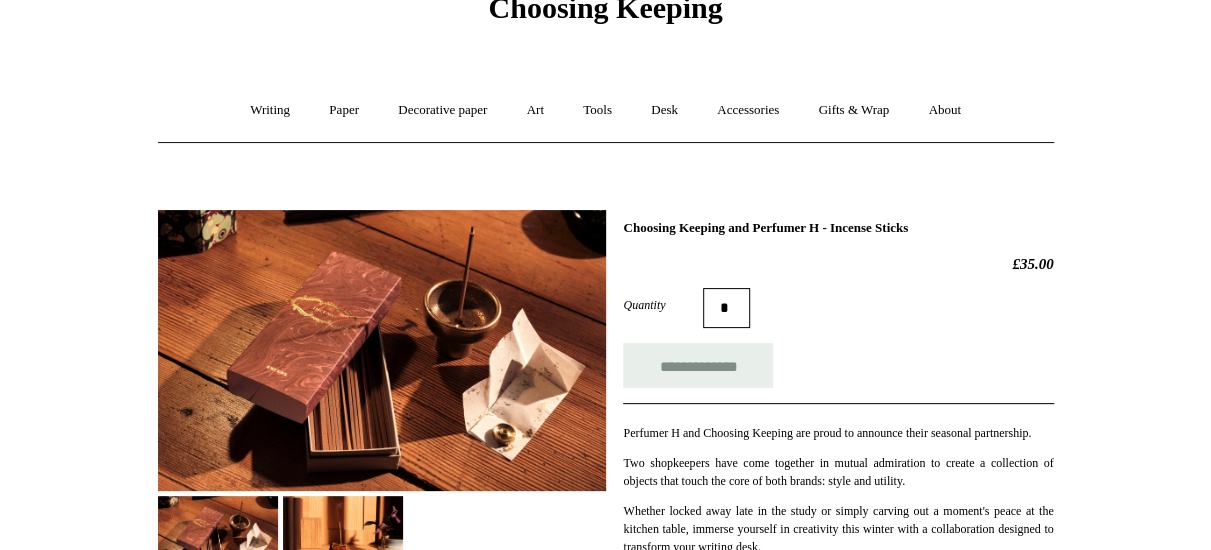 scroll, scrollTop: 1, scrollLeft: 0, axis: vertical 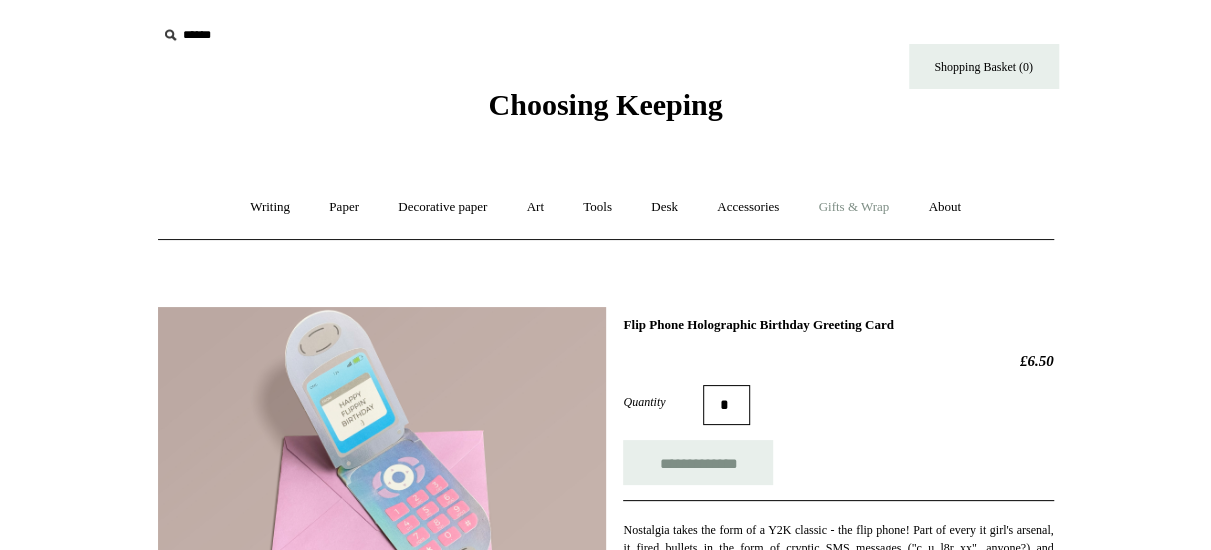 click on "Gifts & Wrap +" at bounding box center (853, 207) 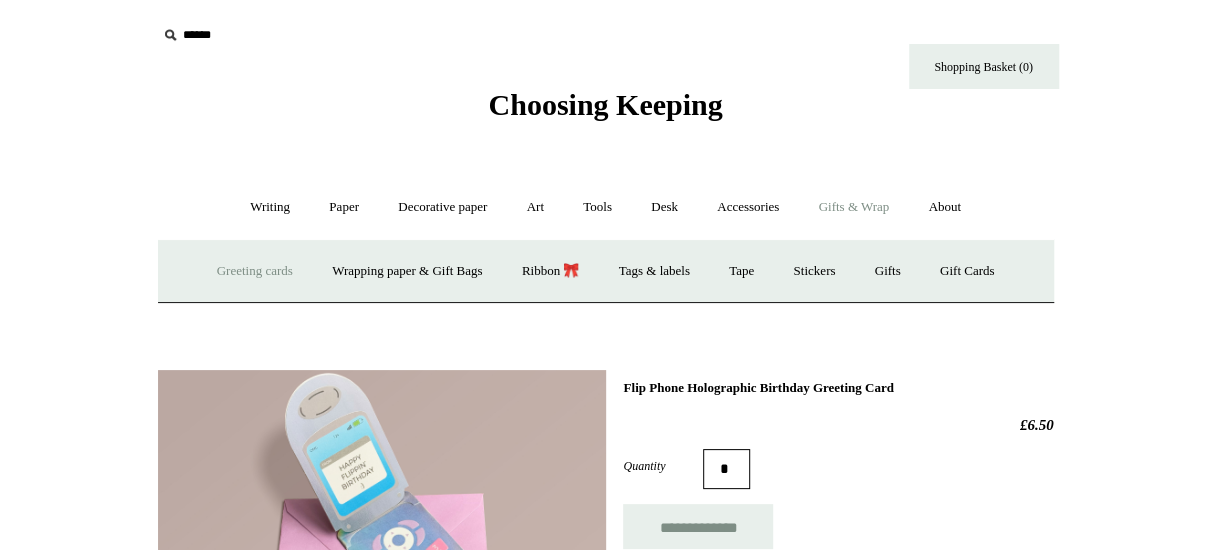 click on "Greeting cards +" at bounding box center [255, 271] 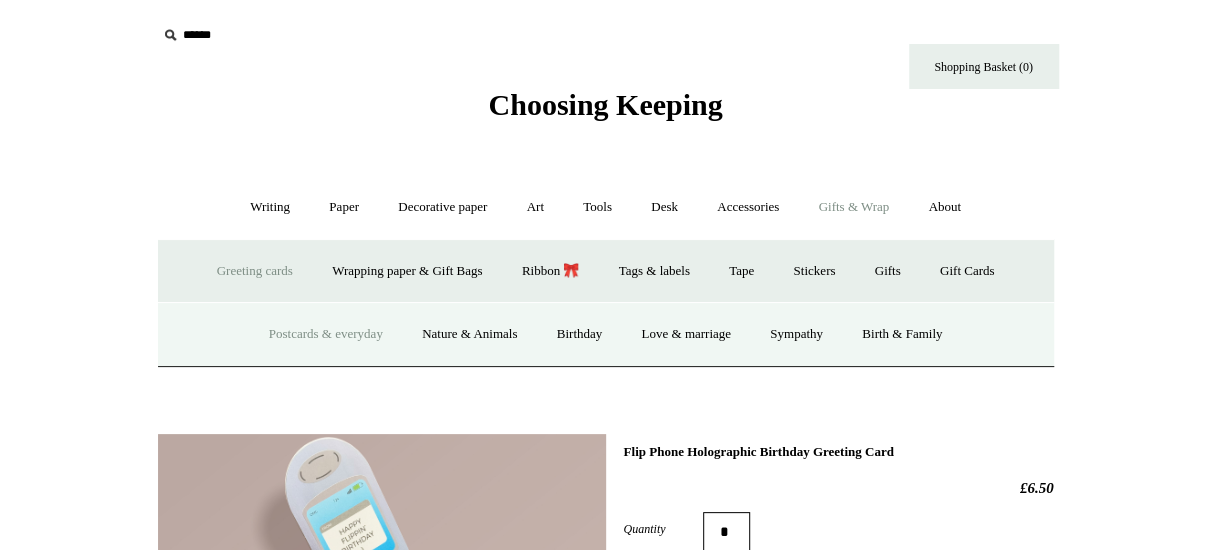 click on "Postcards & everyday" at bounding box center (326, 334) 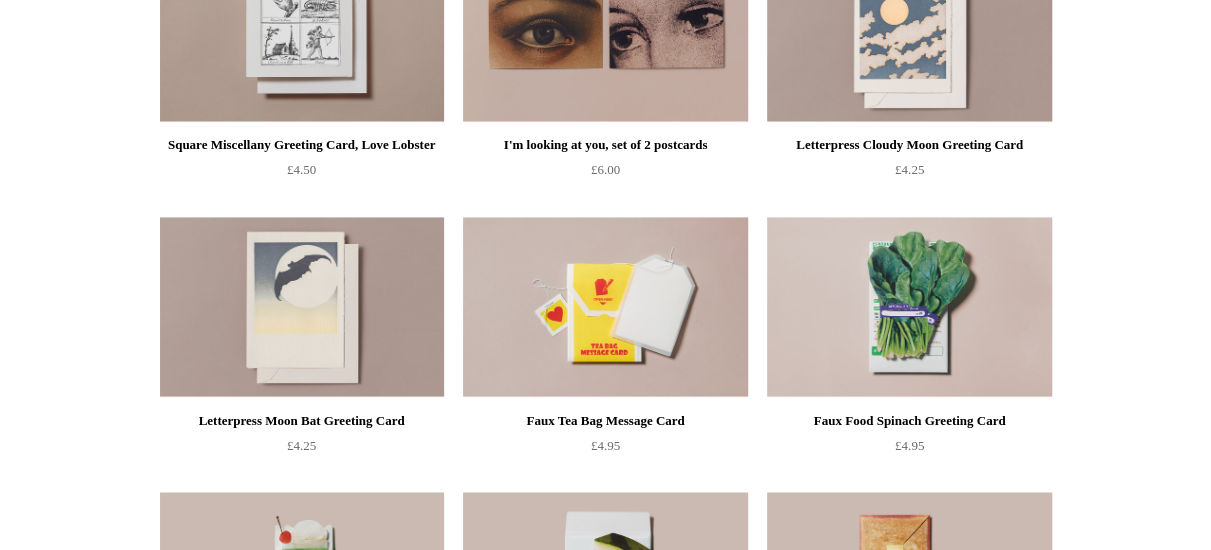 scroll, scrollTop: 1427, scrollLeft: 0, axis: vertical 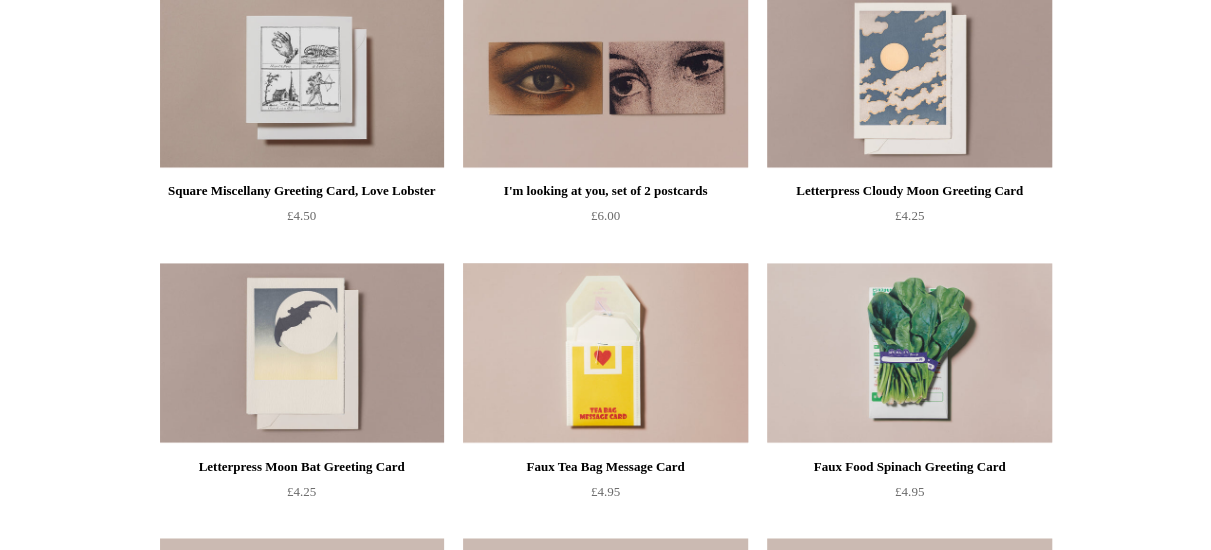 click at bounding box center [605, 353] 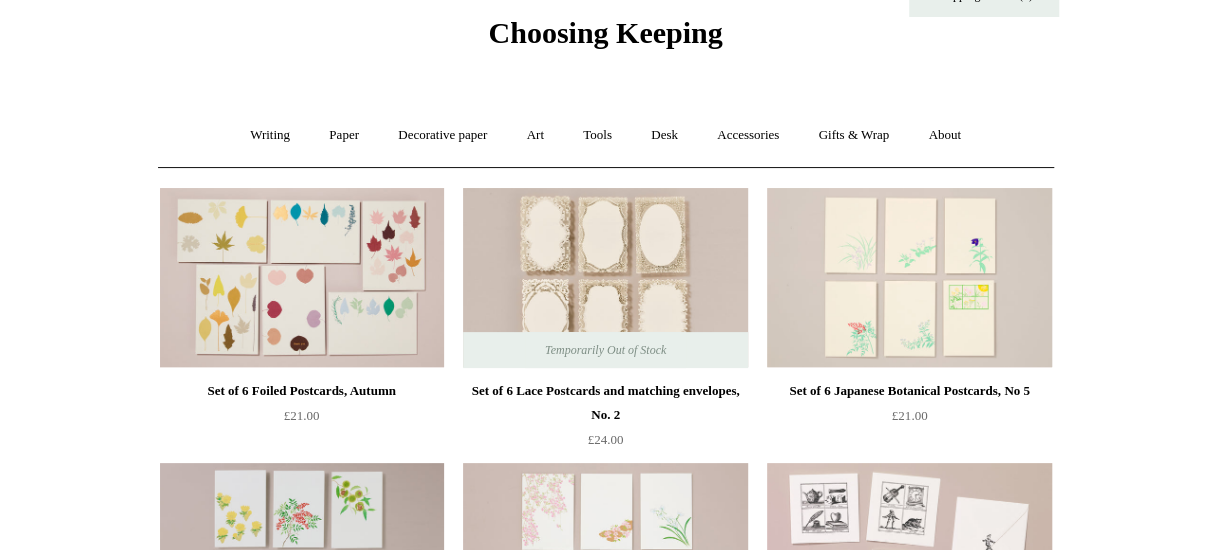 scroll, scrollTop: 0, scrollLeft: 0, axis: both 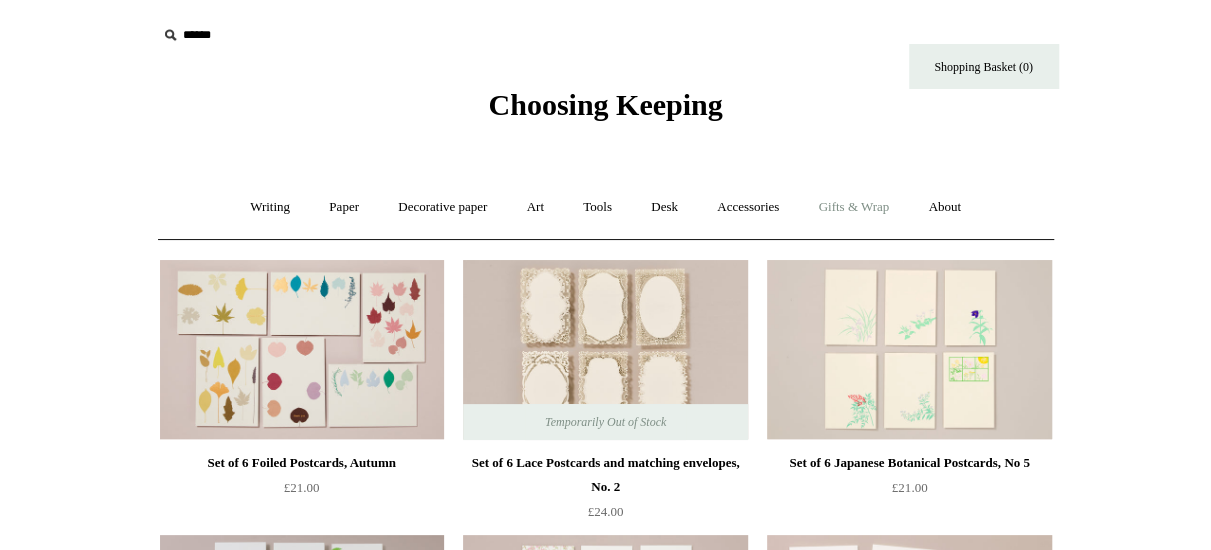 click on "Gifts & Wrap +" at bounding box center (853, 207) 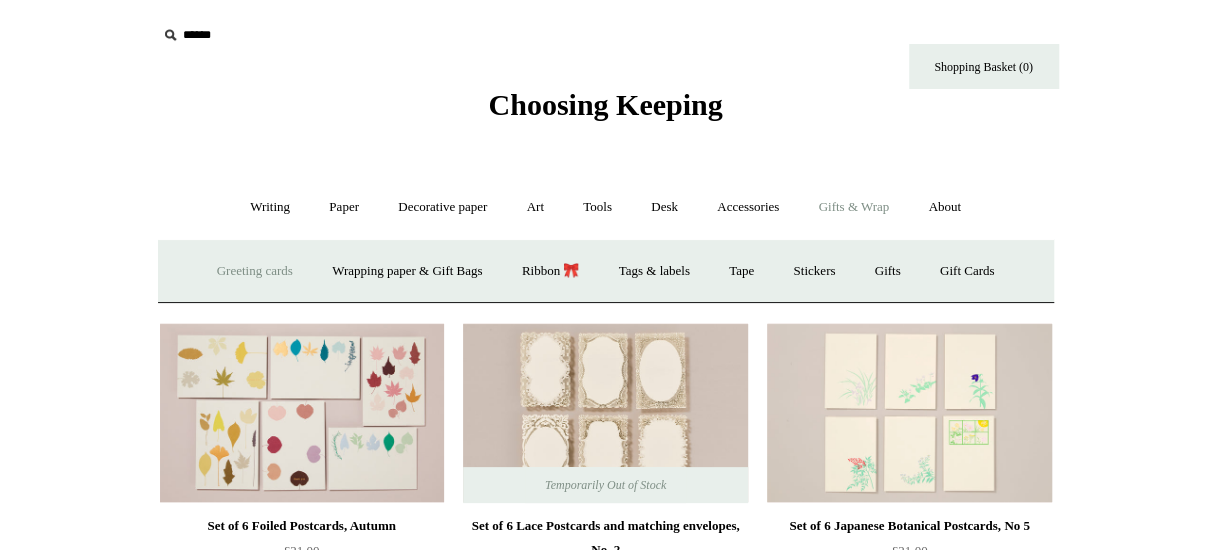 click on "Greeting cards +" at bounding box center [255, 271] 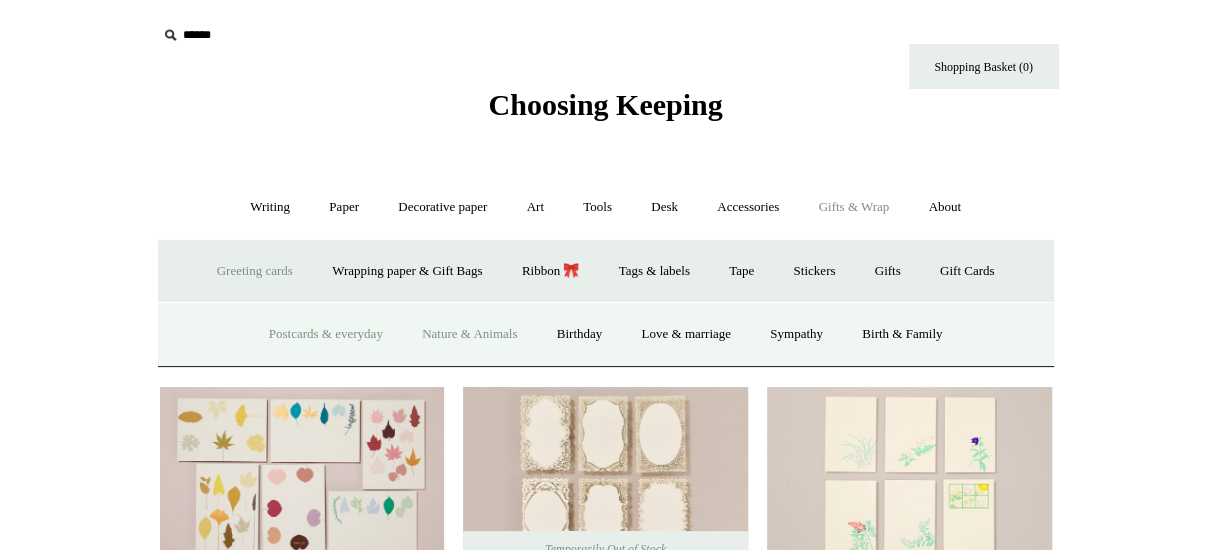 click on "Nature & Animals" at bounding box center [469, 334] 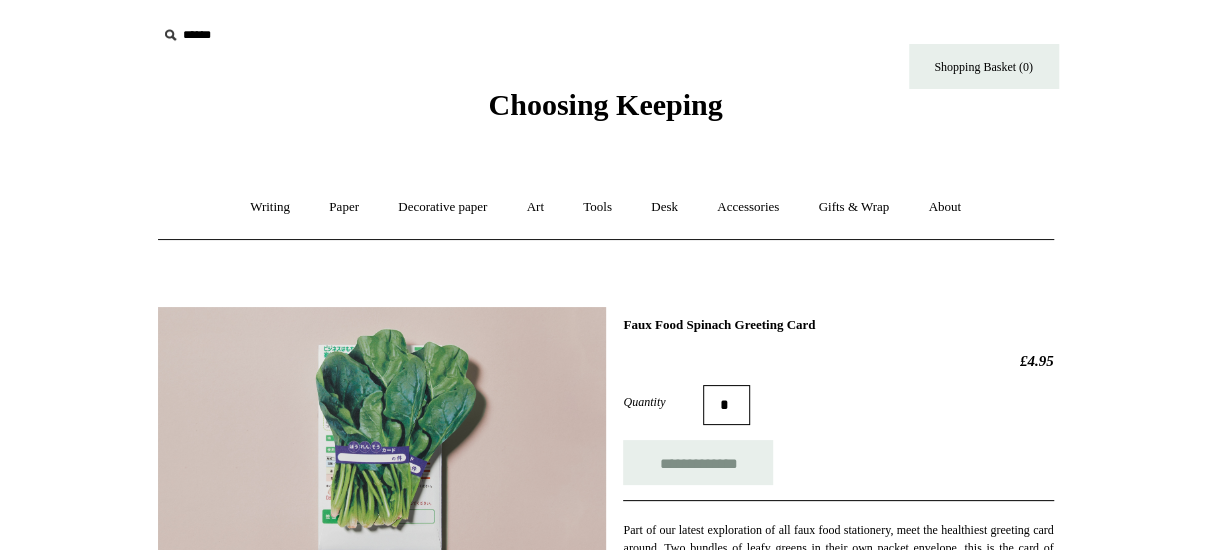 scroll, scrollTop: 271, scrollLeft: 0, axis: vertical 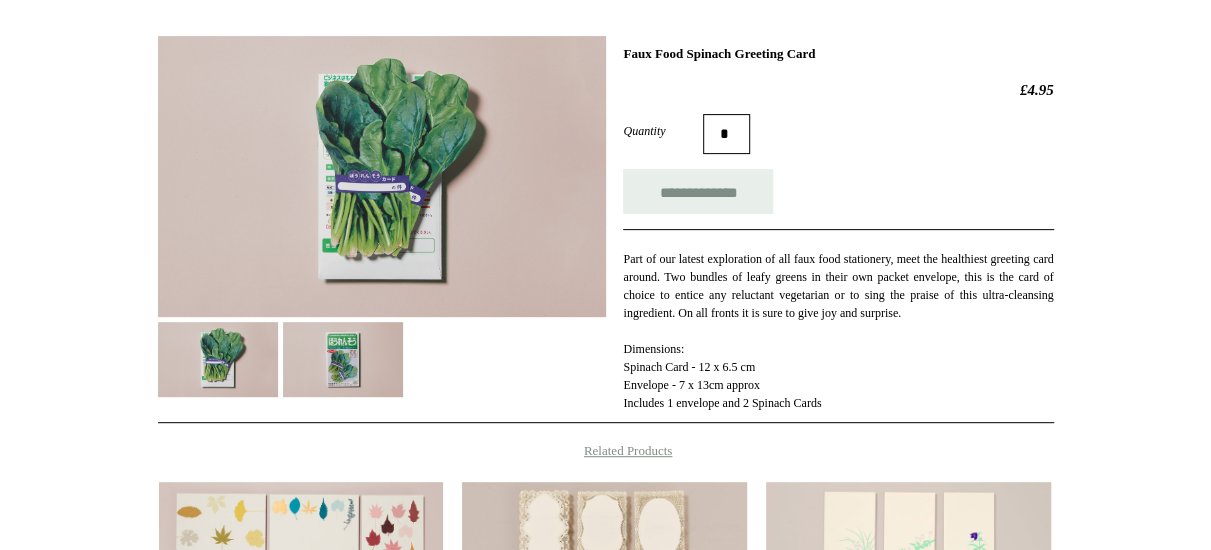 click at bounding box center (343, 359) 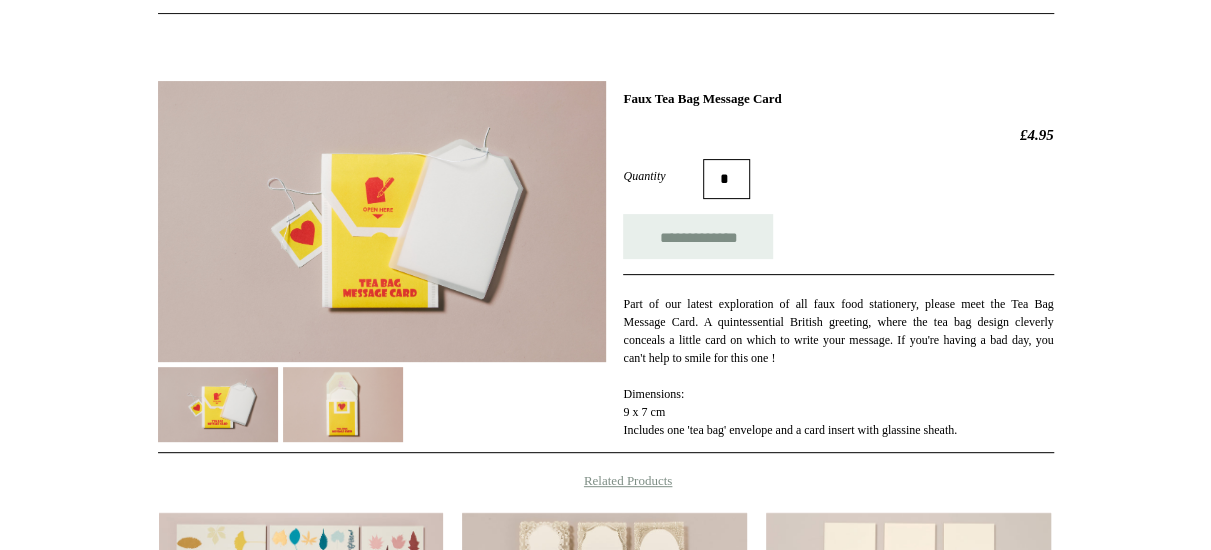scroll, scrollTop: 224, scrollLeft: 0, axis: vertical 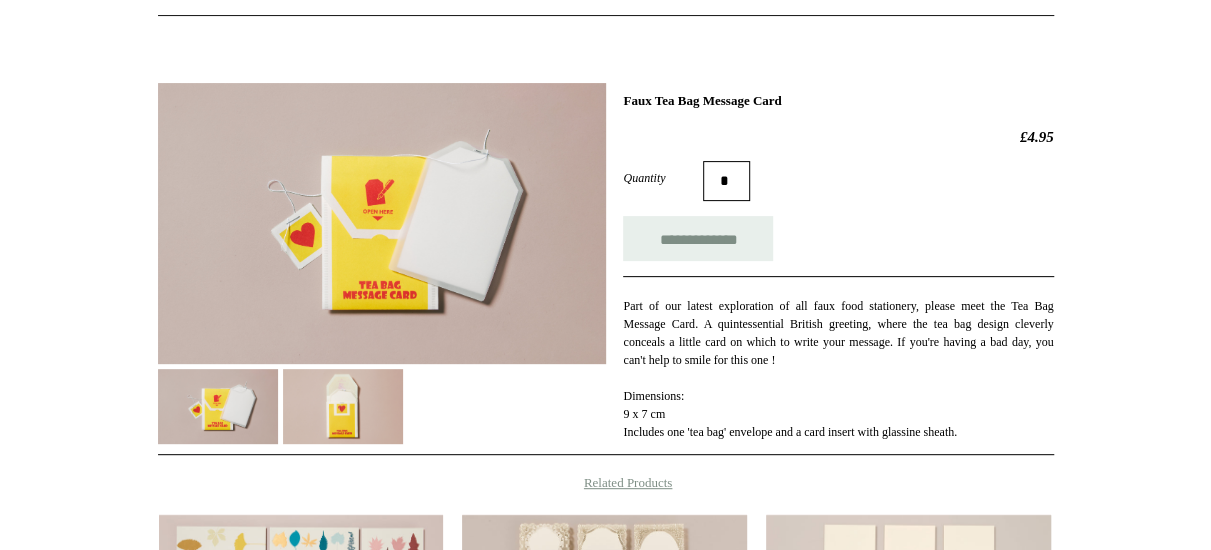 click at bounding box center [343, 406] 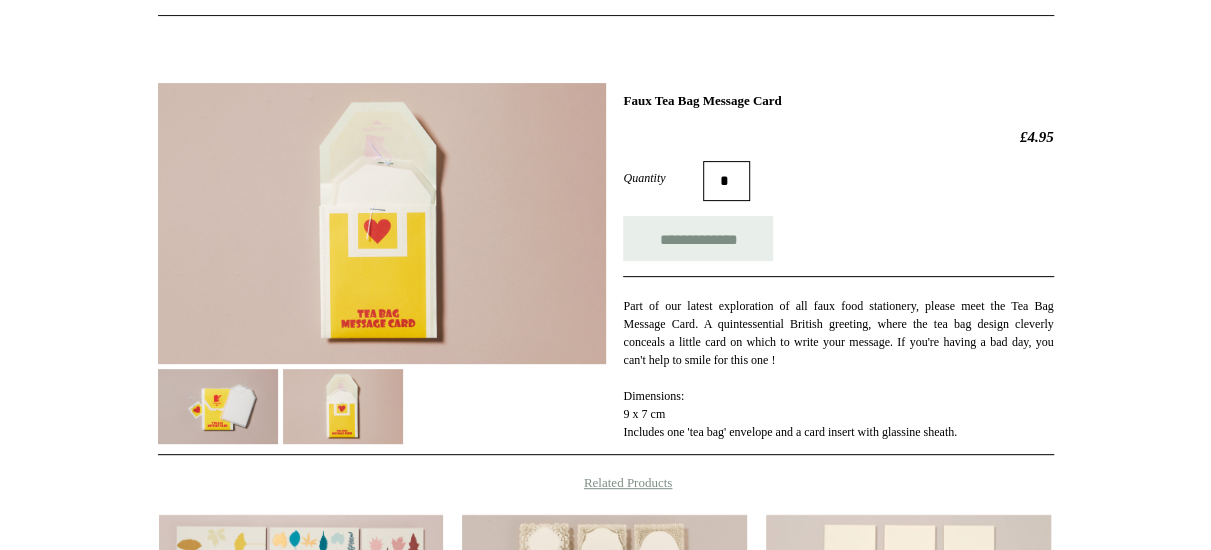 click at bounding box center [218, 406] 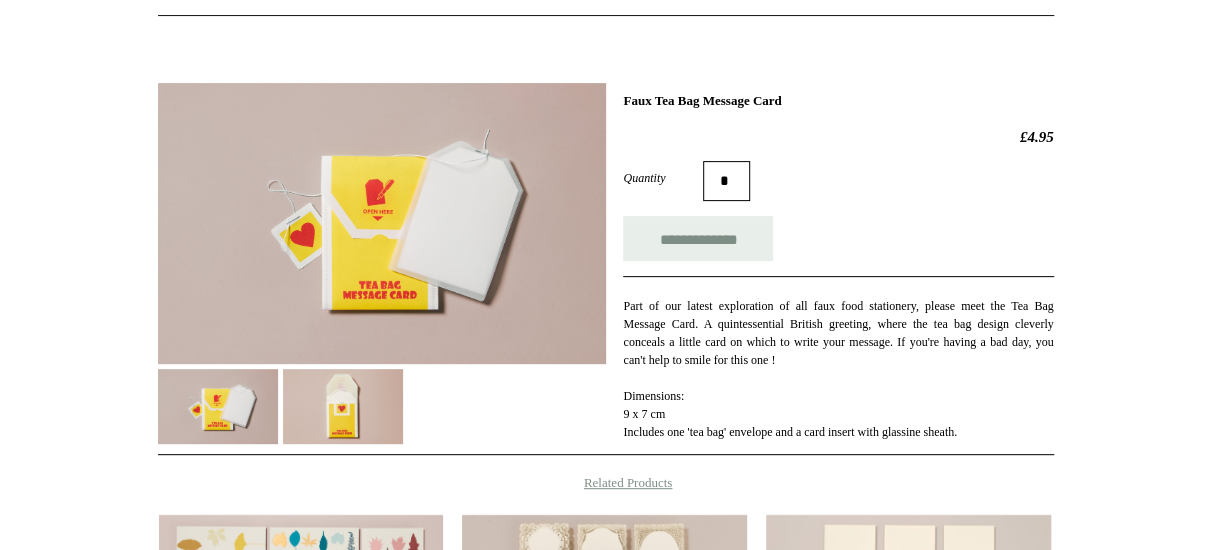 click at bounding box center (343, 406) 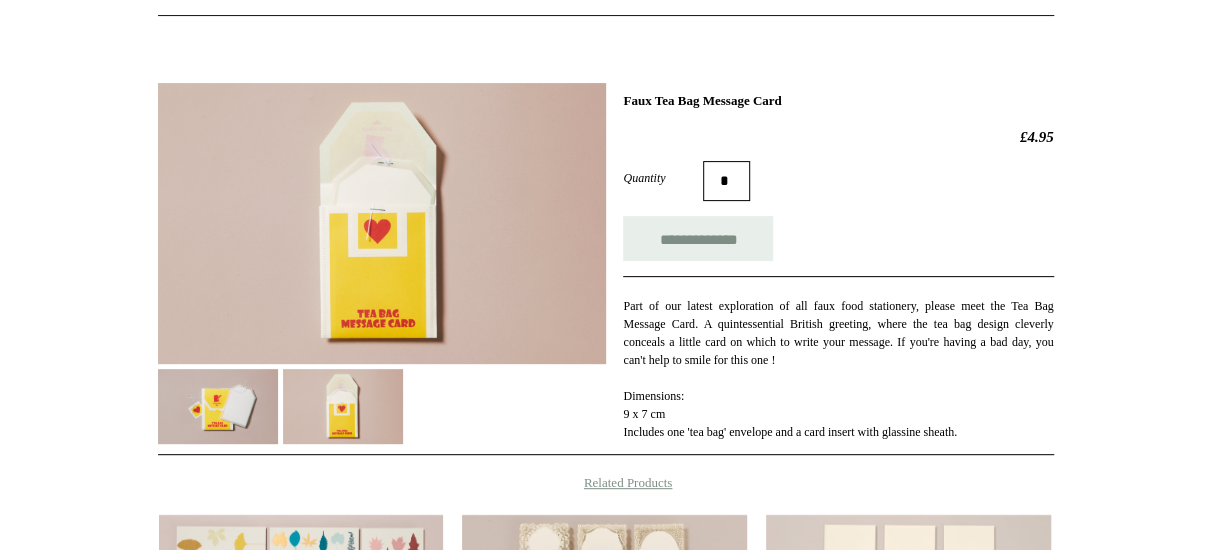 click at bounding box center (218, 406) 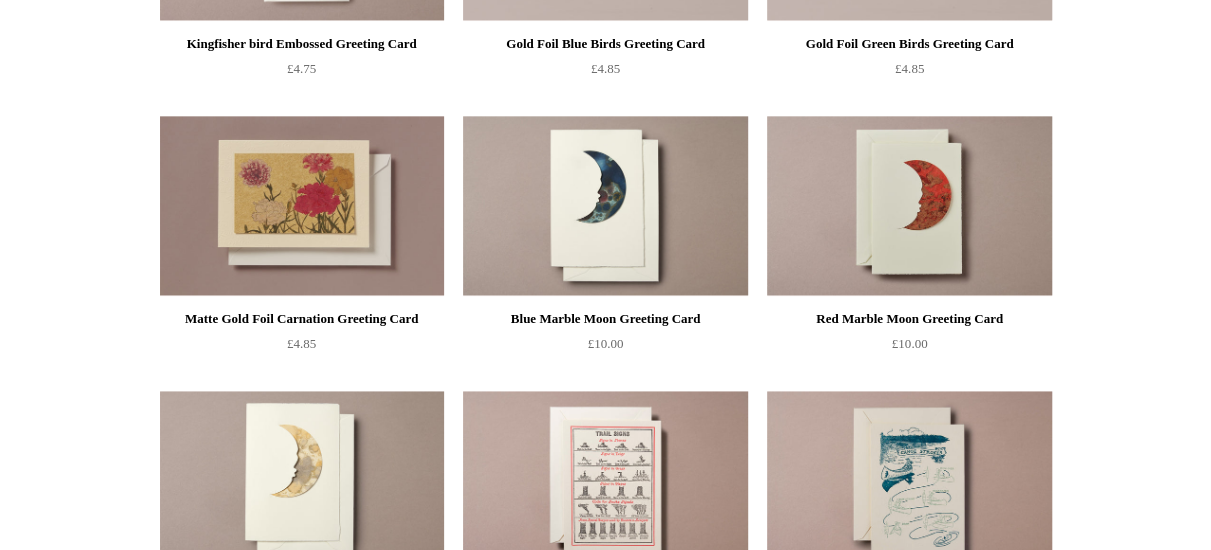 scroll, scrollTop: 1245, scrollLeft: 0, axis: vertical 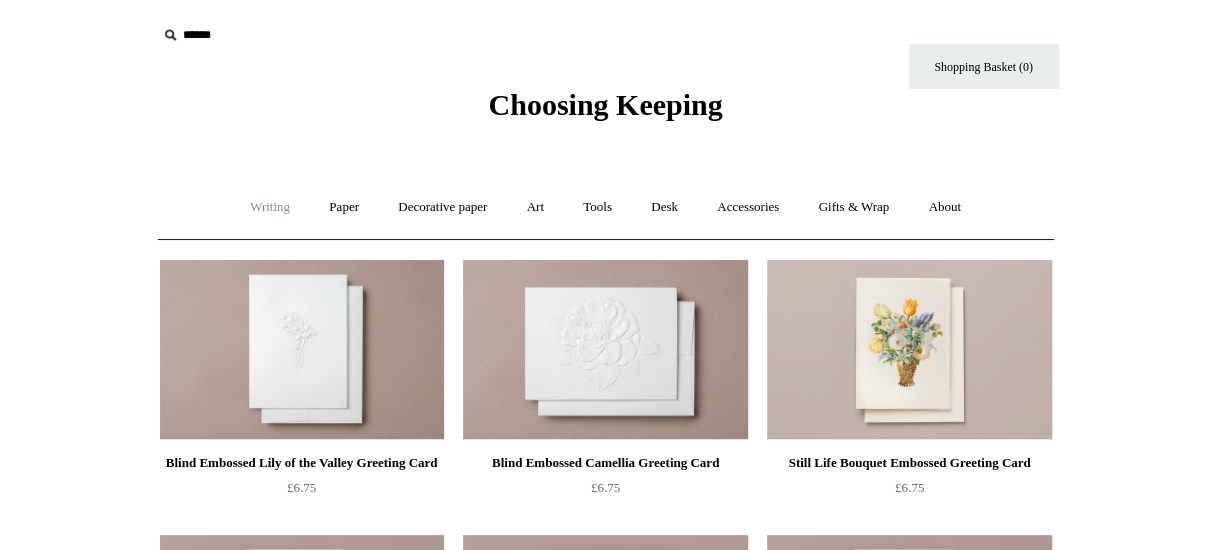click on "Writing +" at bounding box center (270, 207) 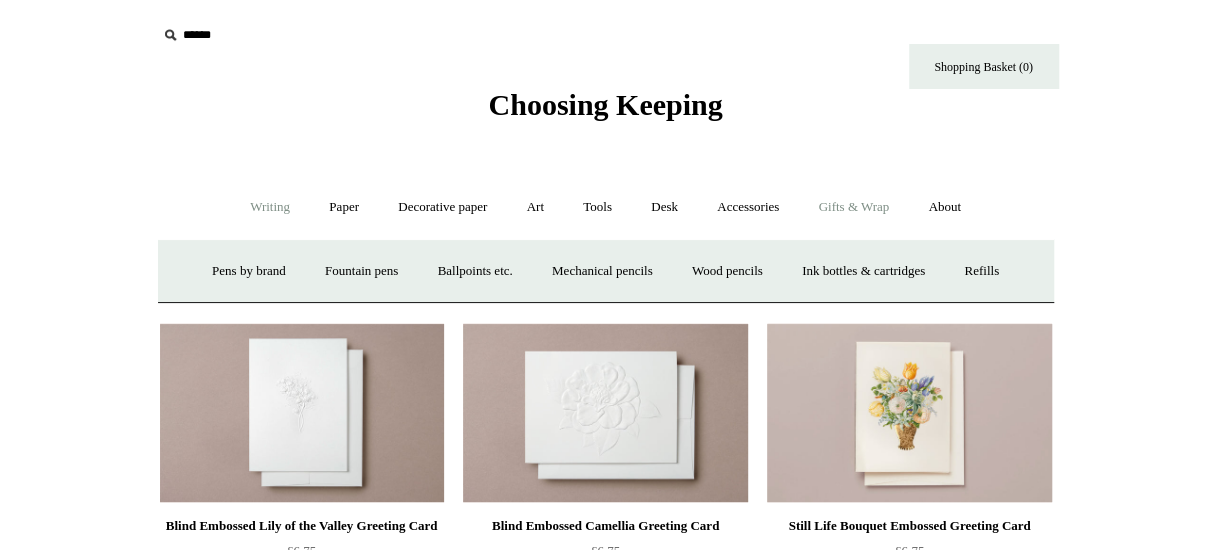 click on "Gifts & Wrap +" at bounding box center (853, 207) 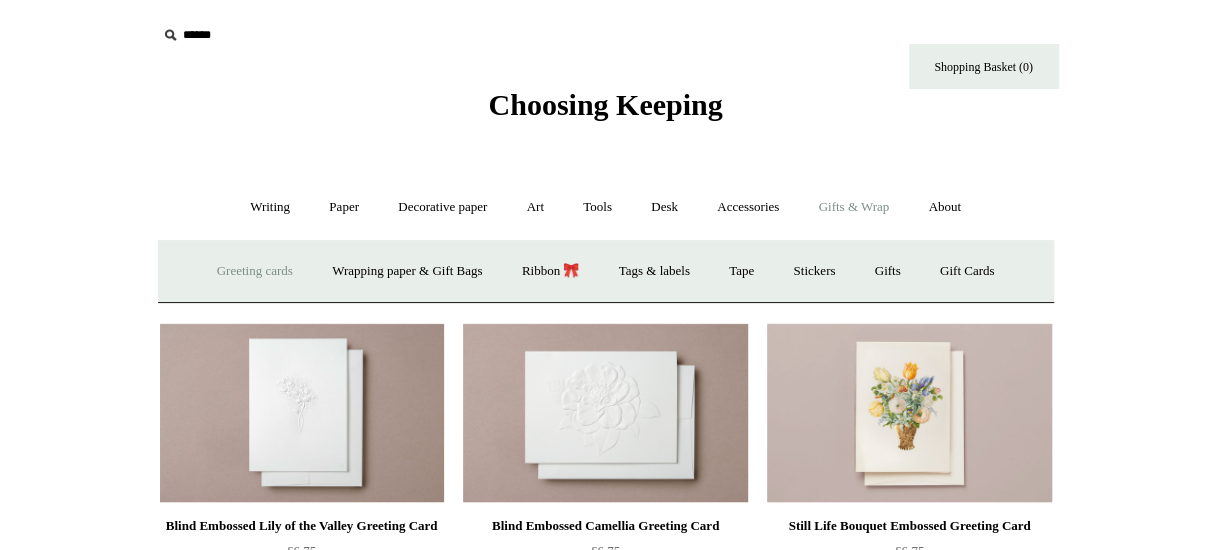 click on "Greeting cards +" at bounding box center (255, 271) 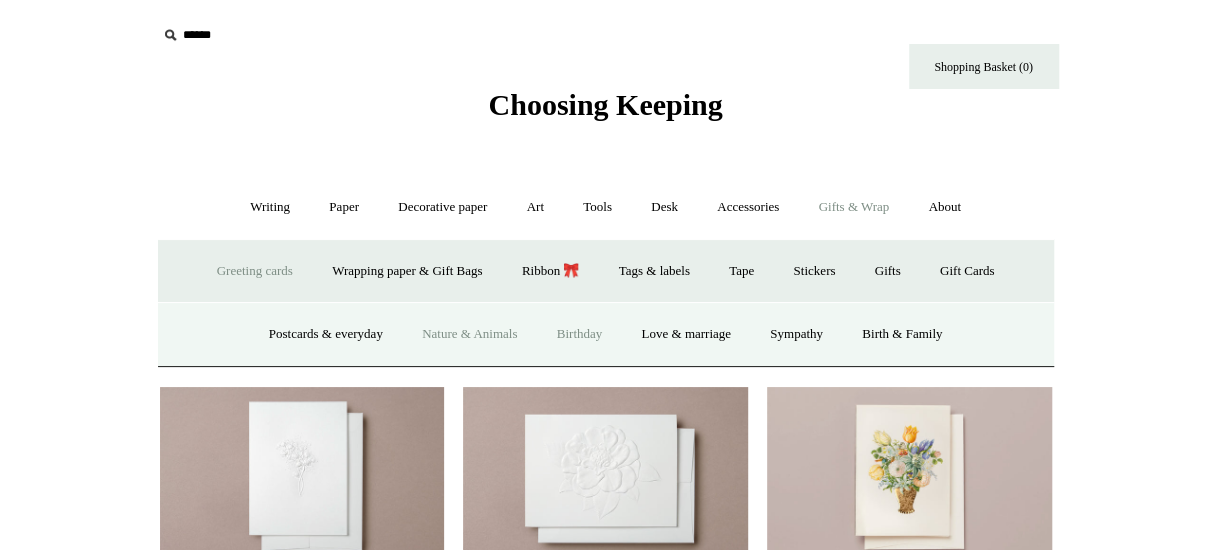click on "Birthday" at bounding box center (580, 334) 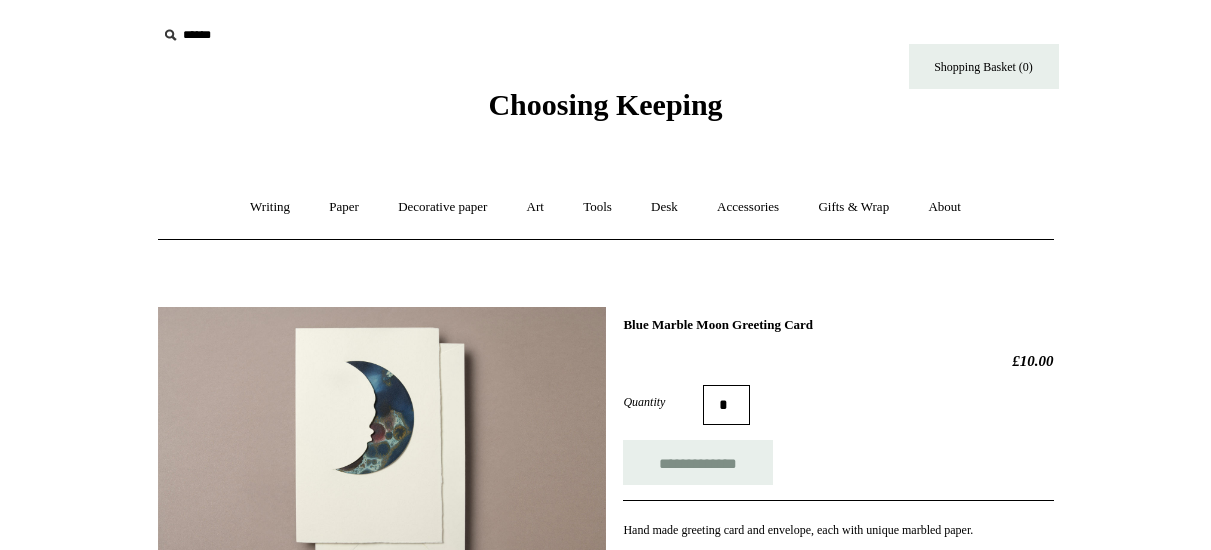 scroll, scrollTop: 0, scrollLeft: 0, axis: both 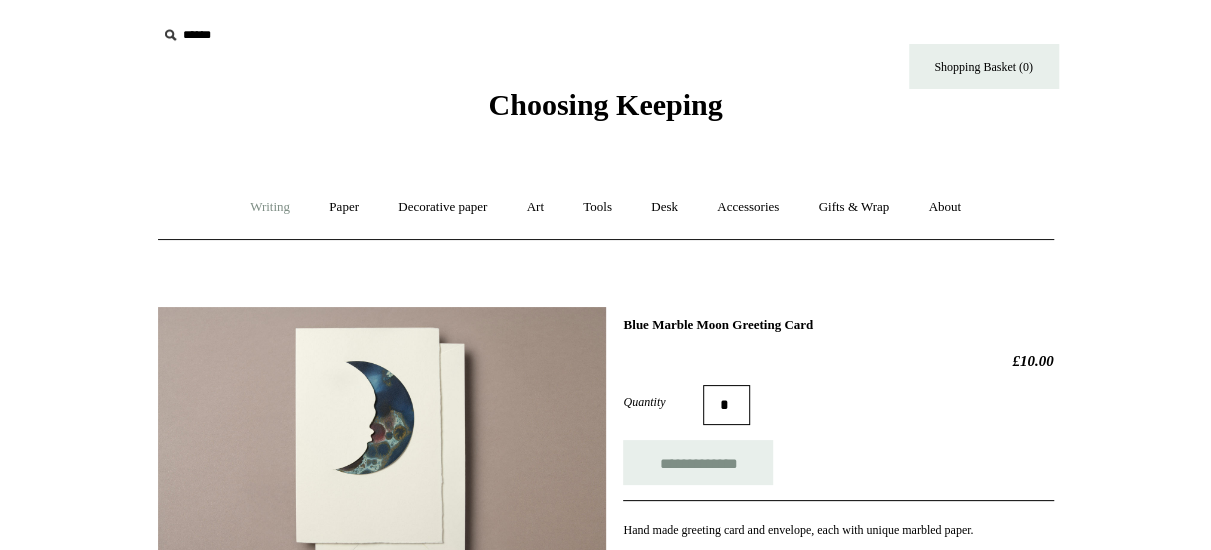 click on "Writing +" at bounding box center (270, 207) 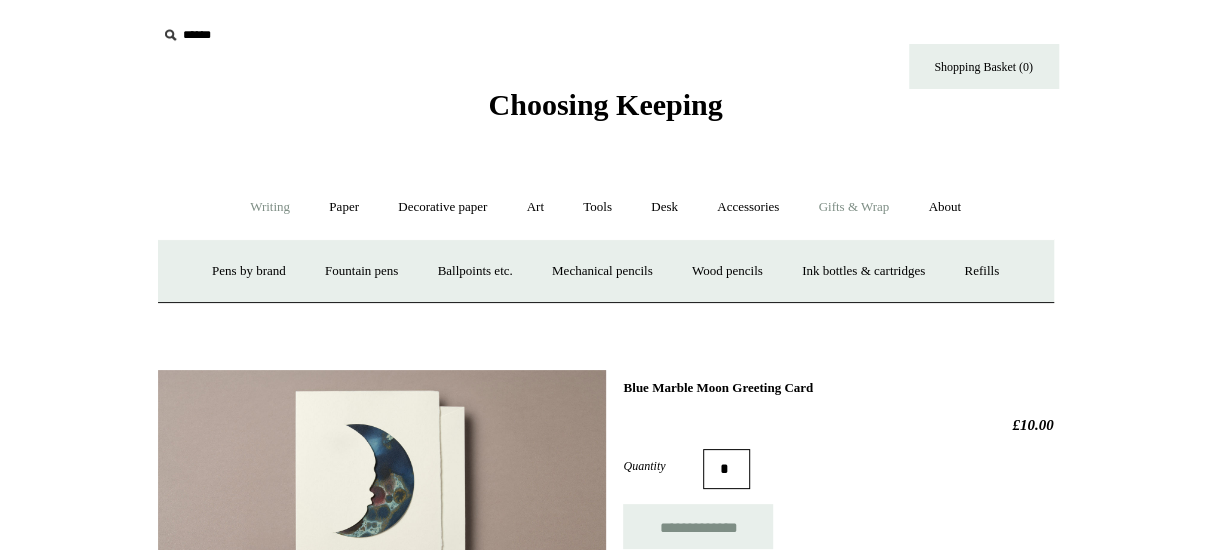 click on "Gifts & Wrap +" at bounding box center (853, 207) 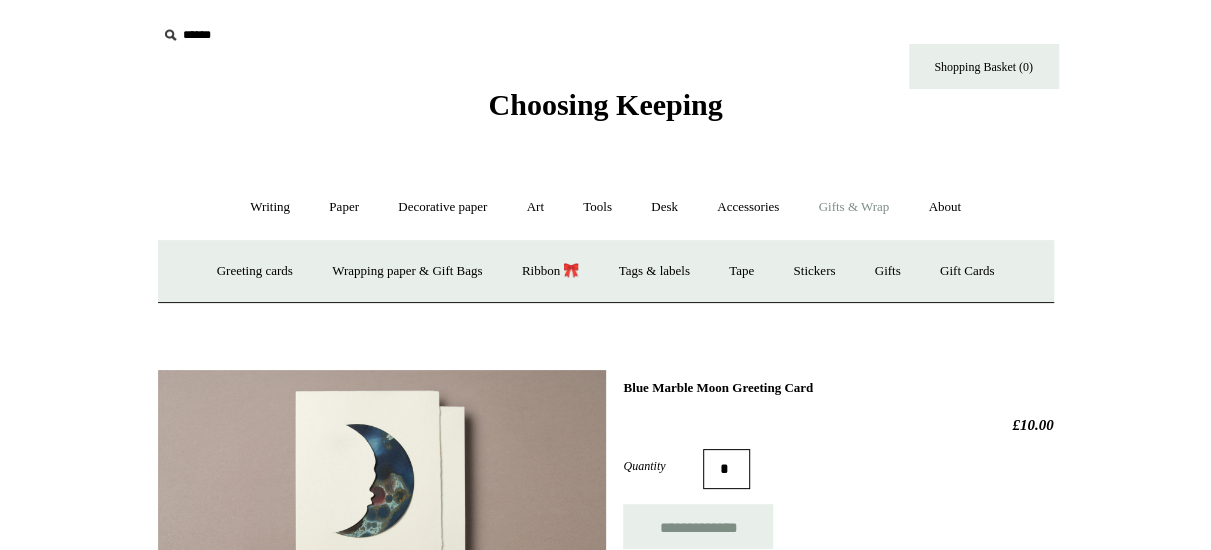 click on "**********" at bounding box center (606, 694) 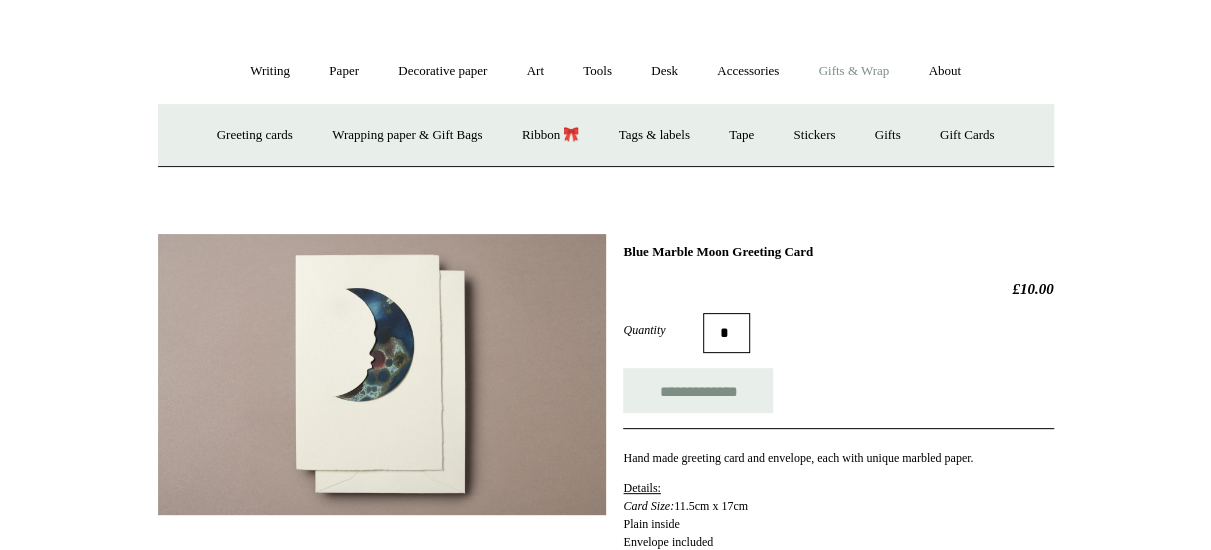 scroll, scrollTop: 268, scrollLeft: 0, axis: vertical 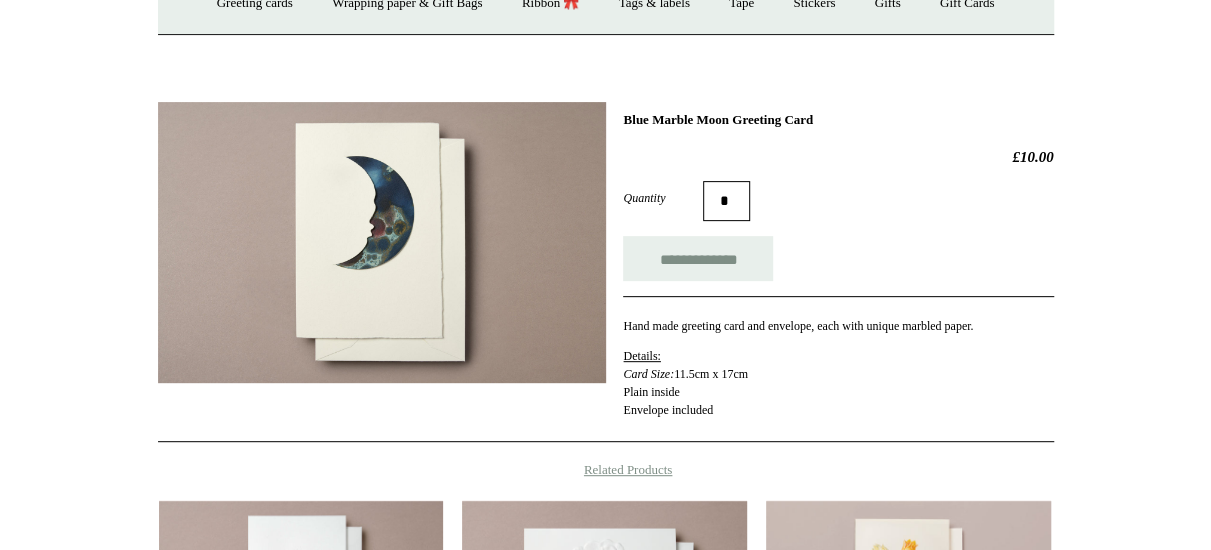 click at bounding box center [382, 242] 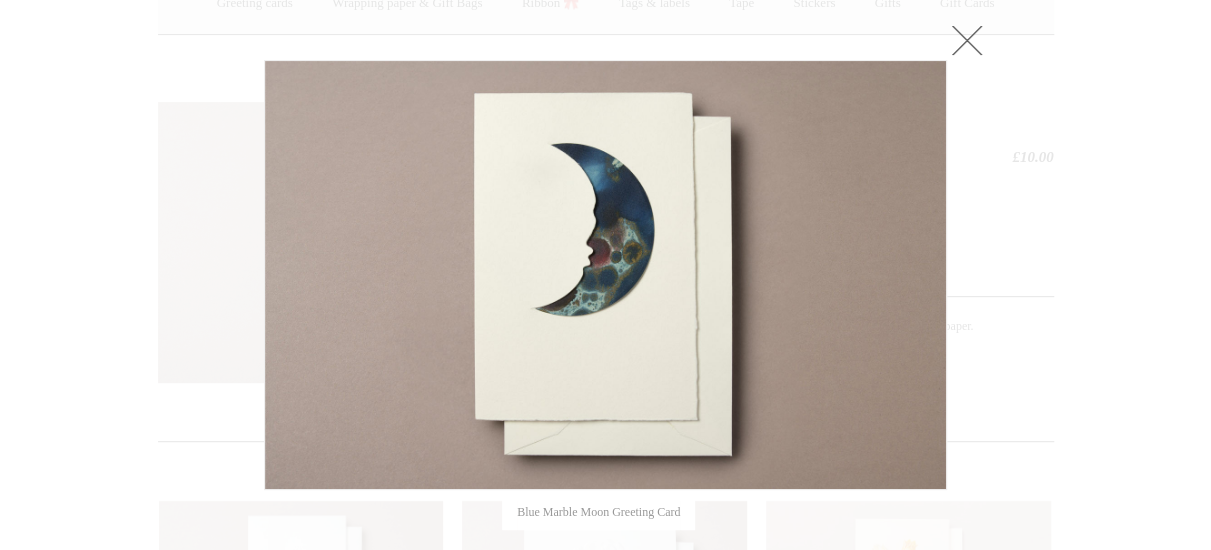 click at bounding box center (605, 404) 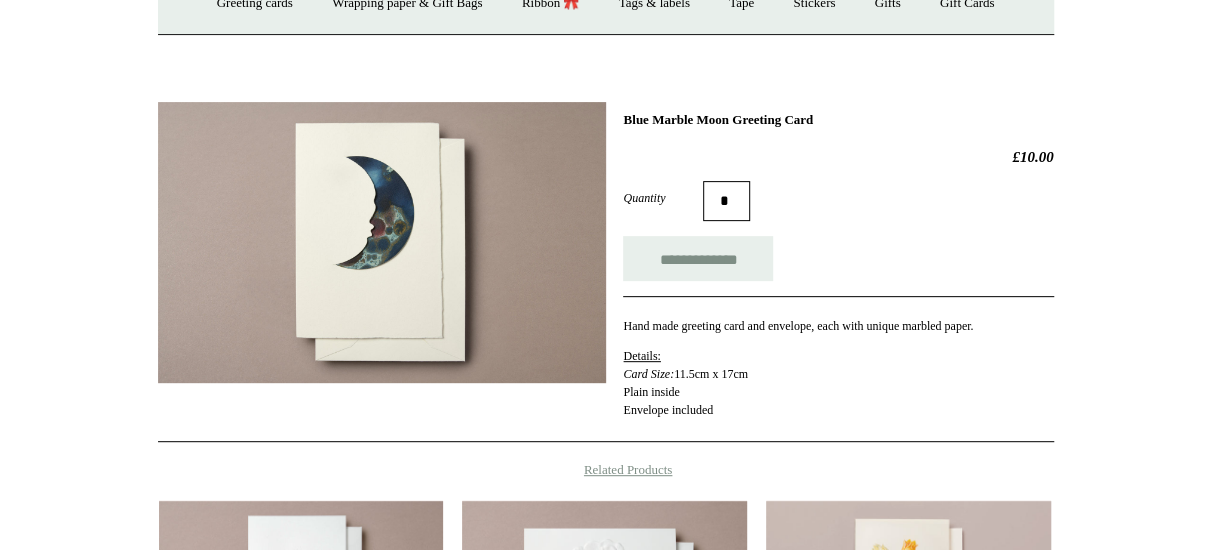 click at bounding box center [382, 242] 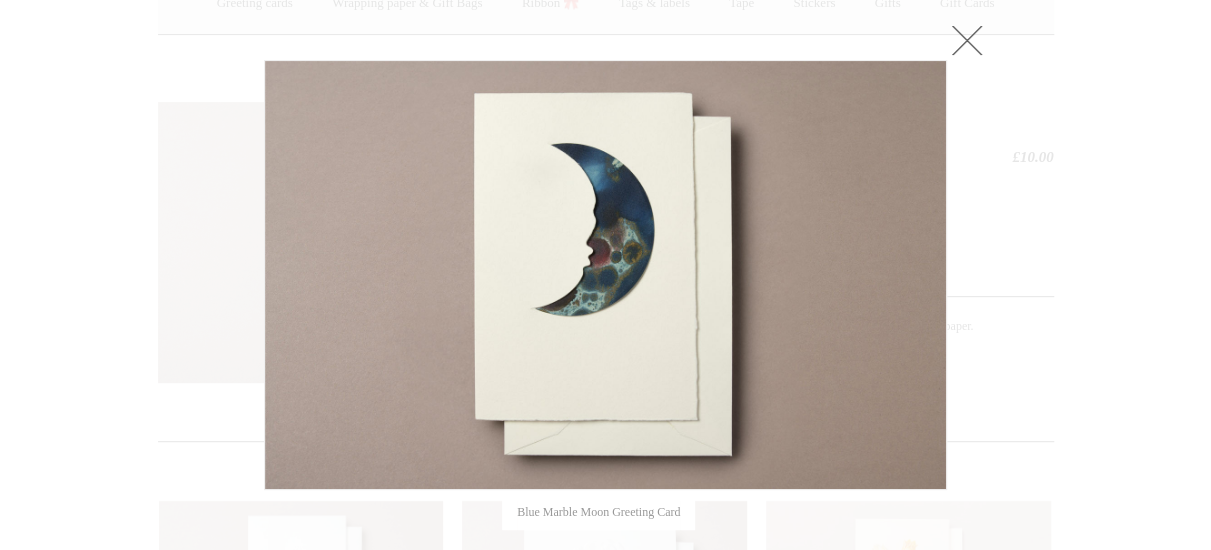 click at bounding box center (605, 404) 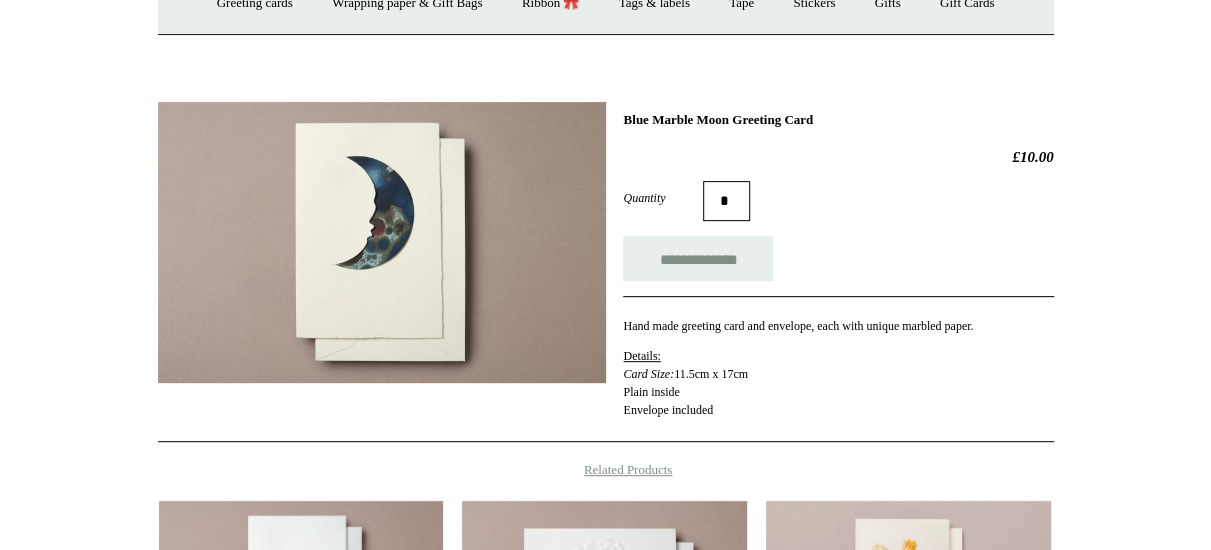 click at bounding box center [382, 242] 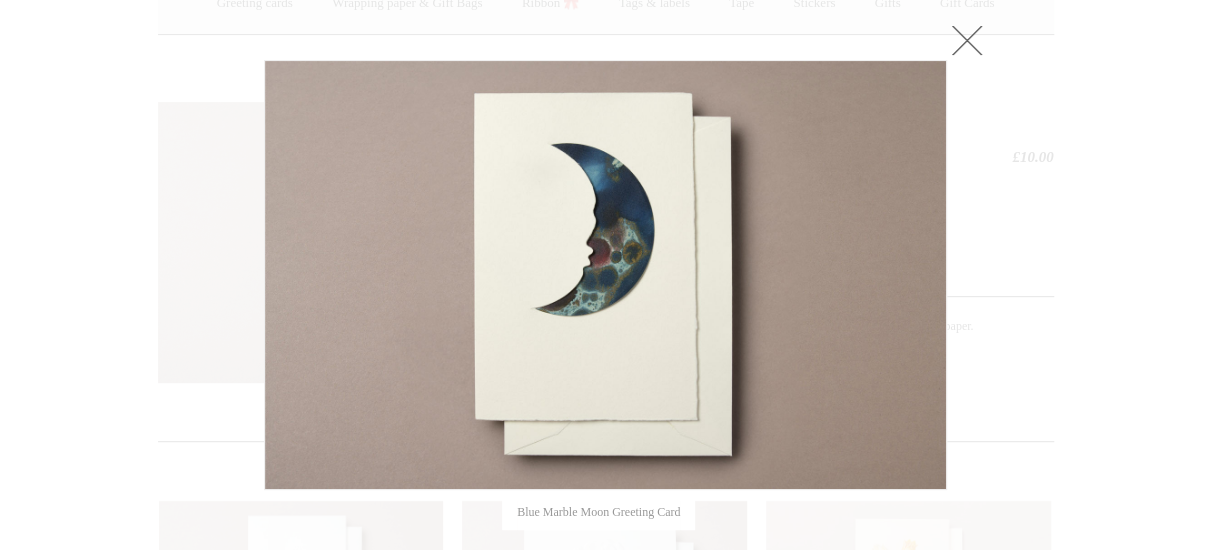 click at bounding box center (605, 404) 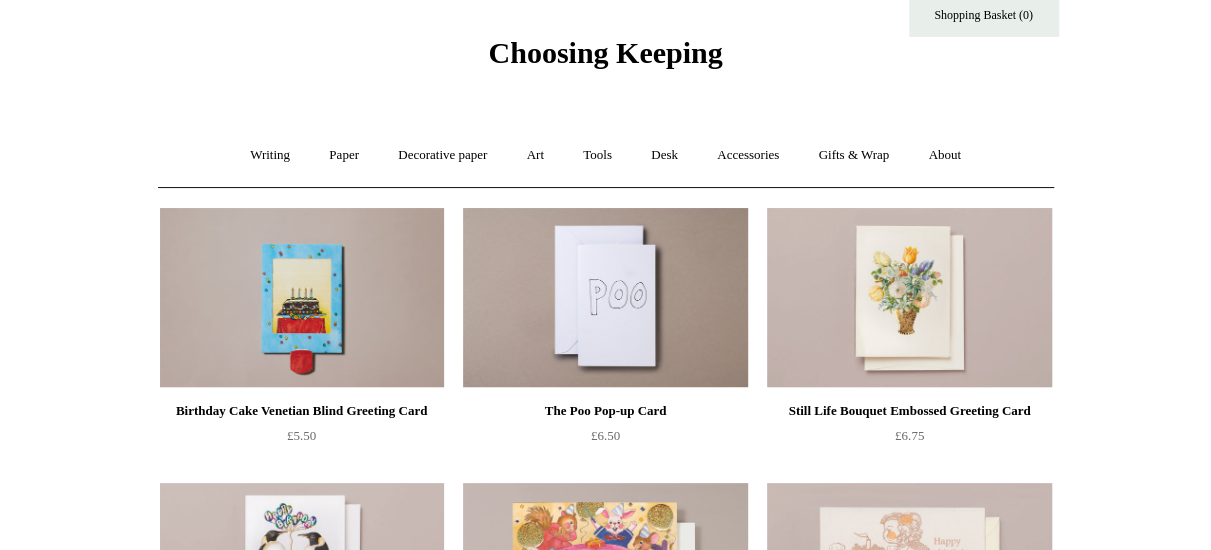 scroll, scrollTop: 0, scrollLeft: 0, axis: both 